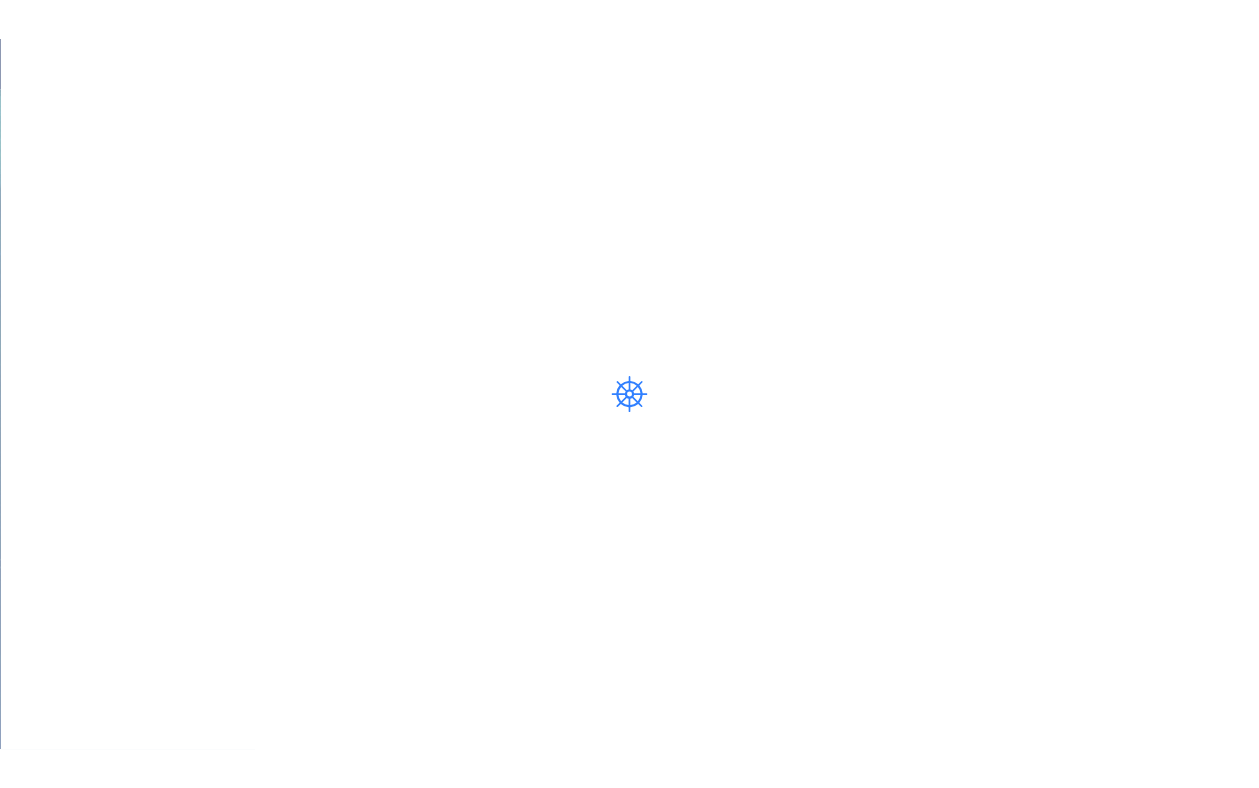 scroll, scrollTop: 0, scrollLeft: 0, axis: both 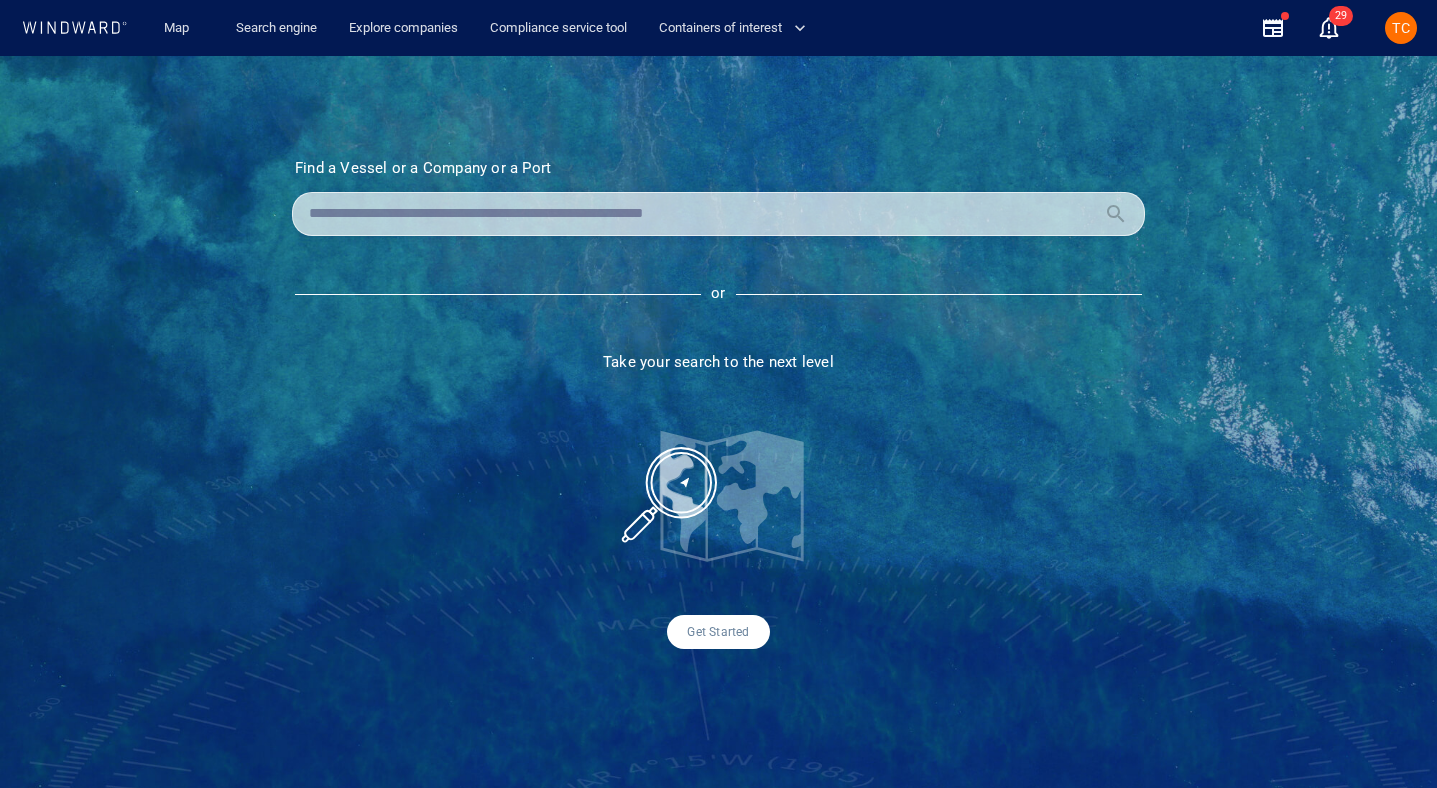 click on "TC" at bounding box center (1401, 28) 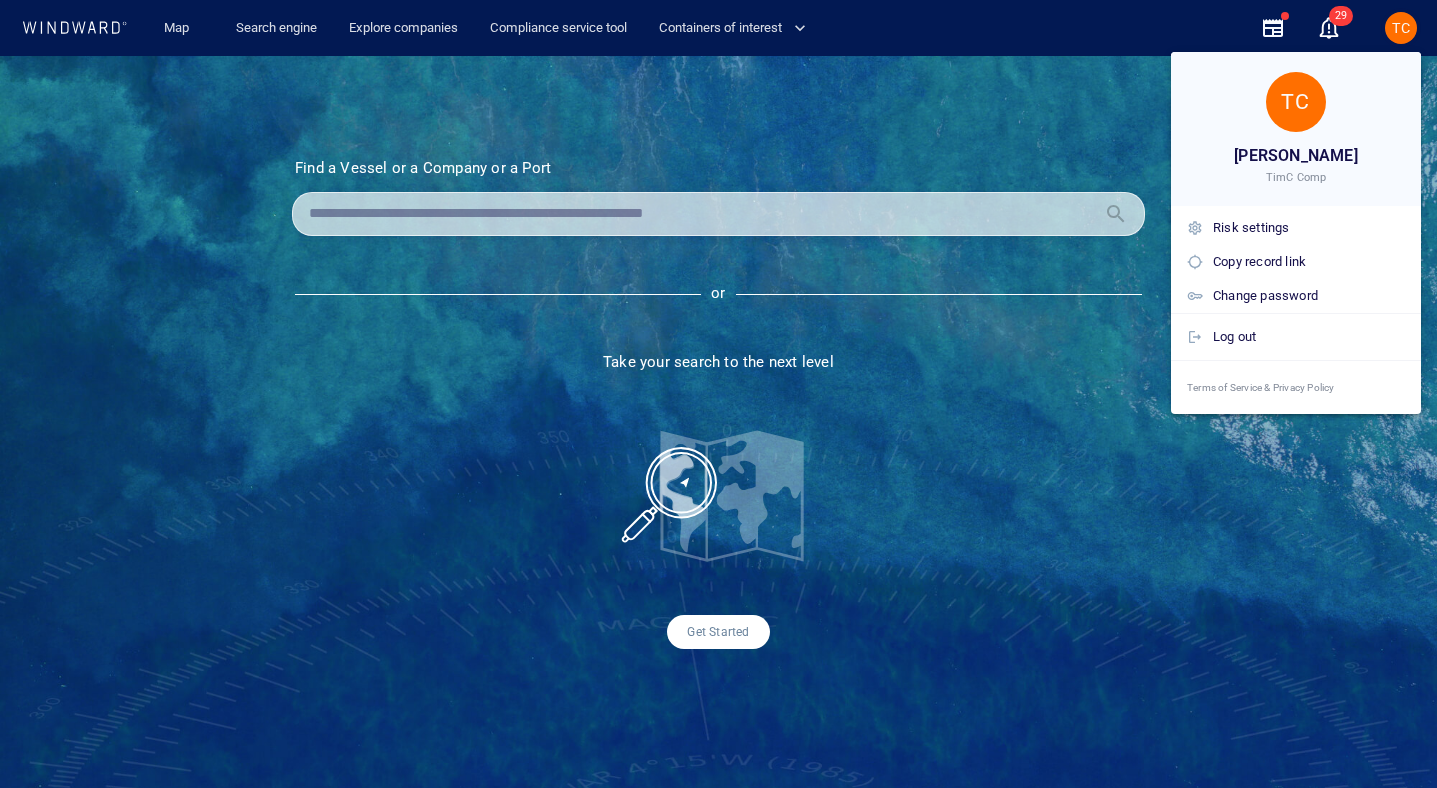 click at bounding box center [718, 394] 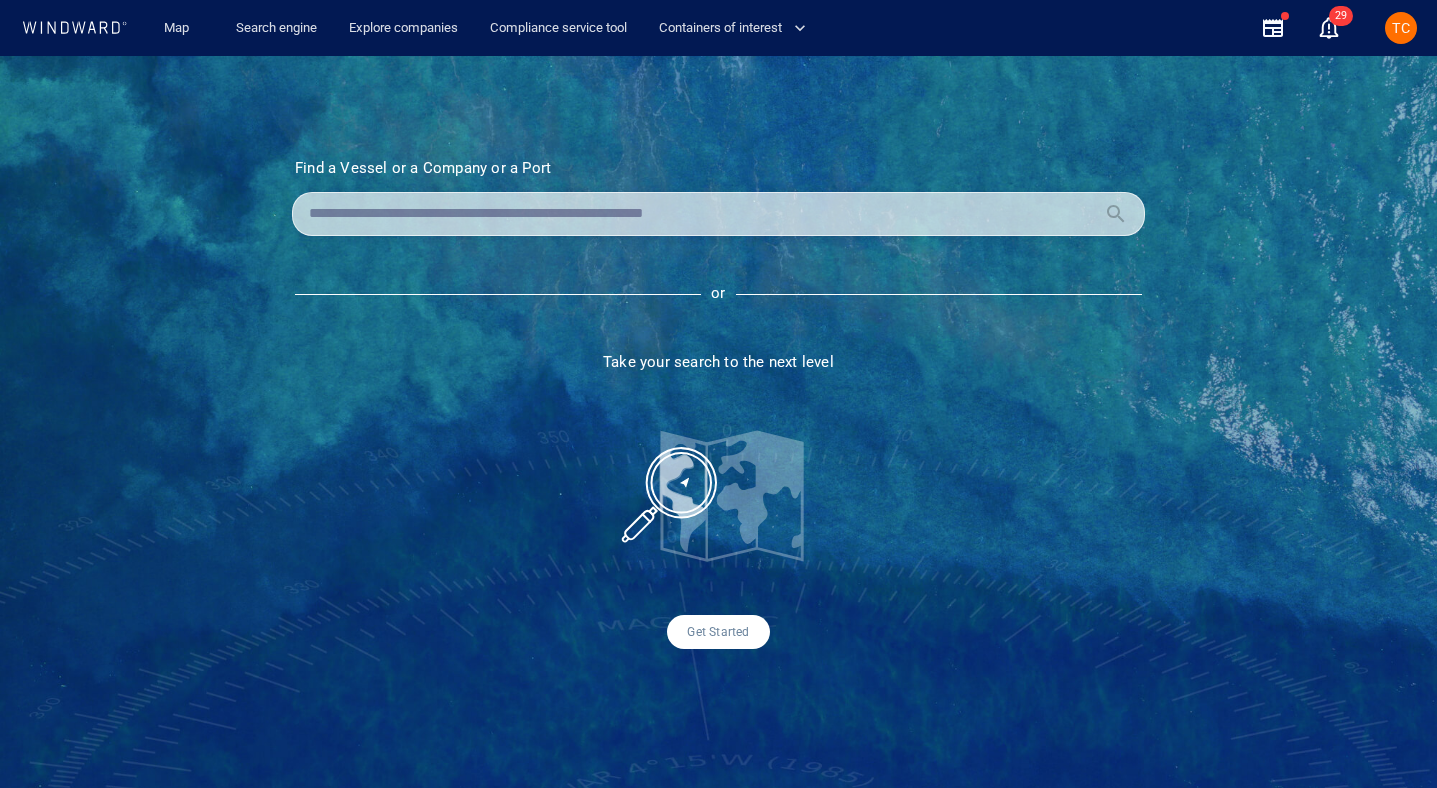 click at bounding box center (702, 214) 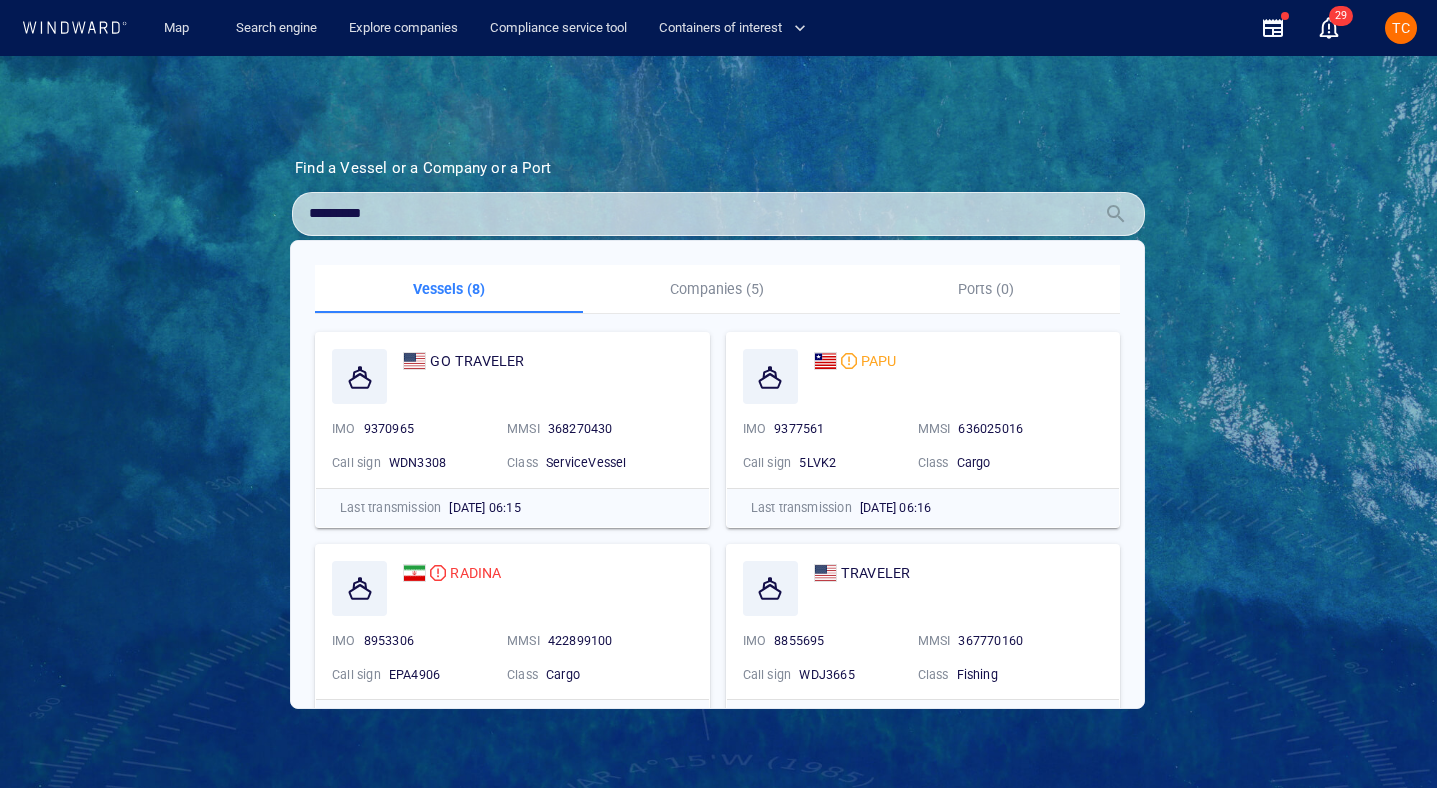 type on "*********" 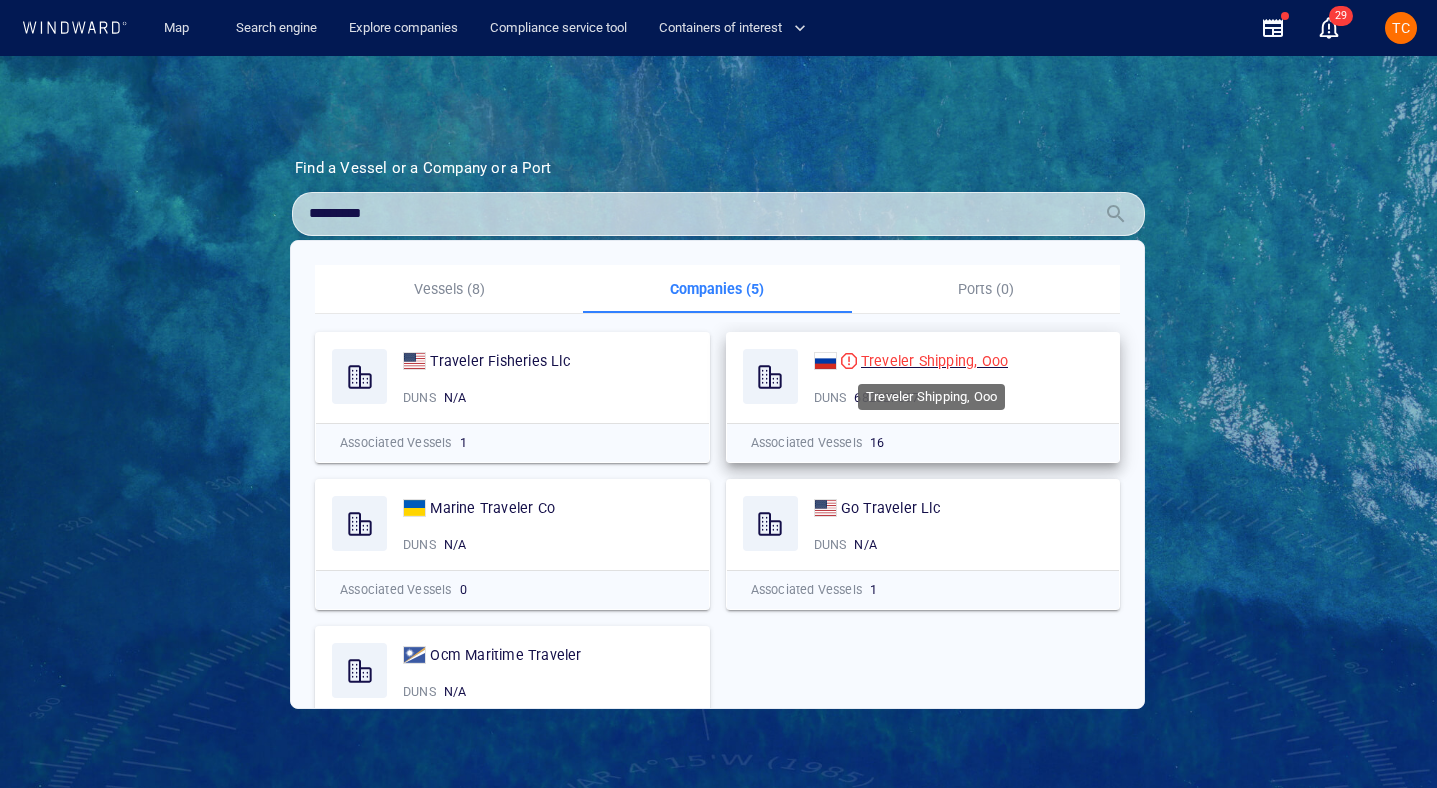 click on "Treveler Shipping, Ooo" at bounding box center (934, 361) 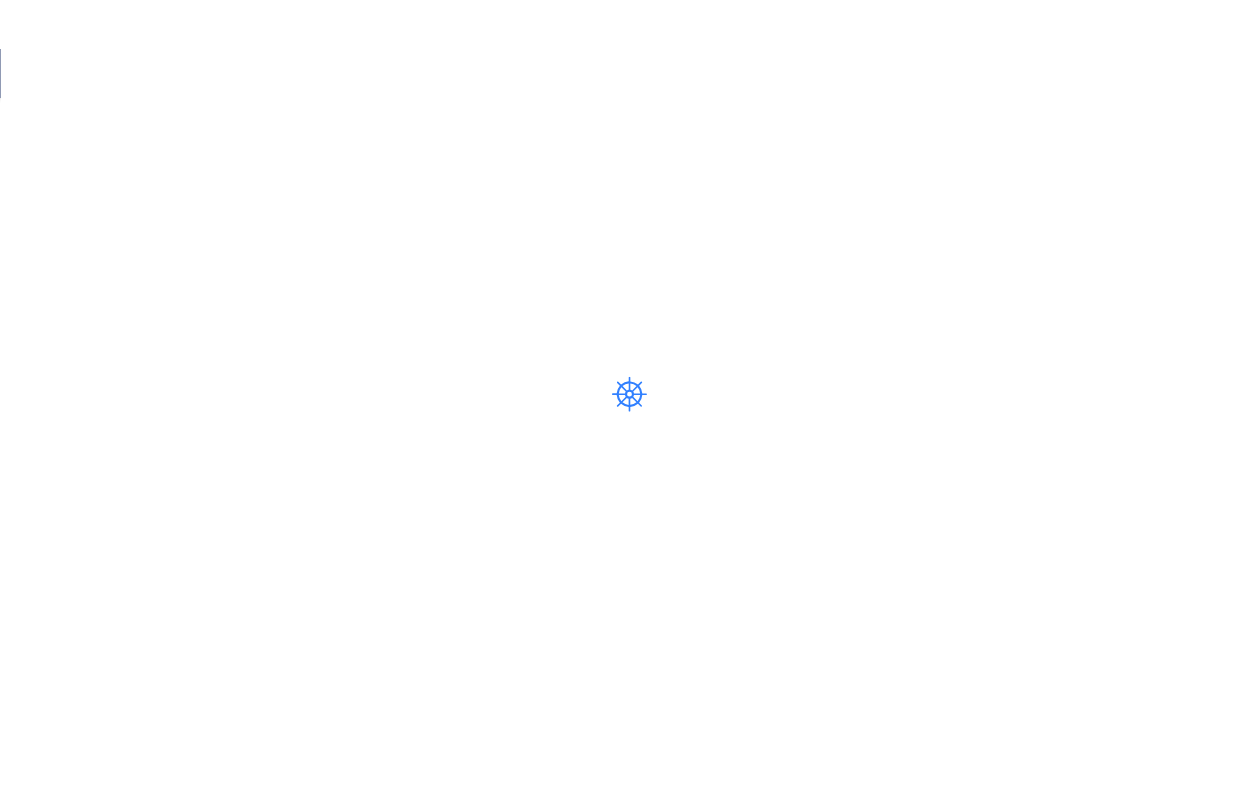 scroll, scrollTop: 0, scrollLeft: 0, axis: both 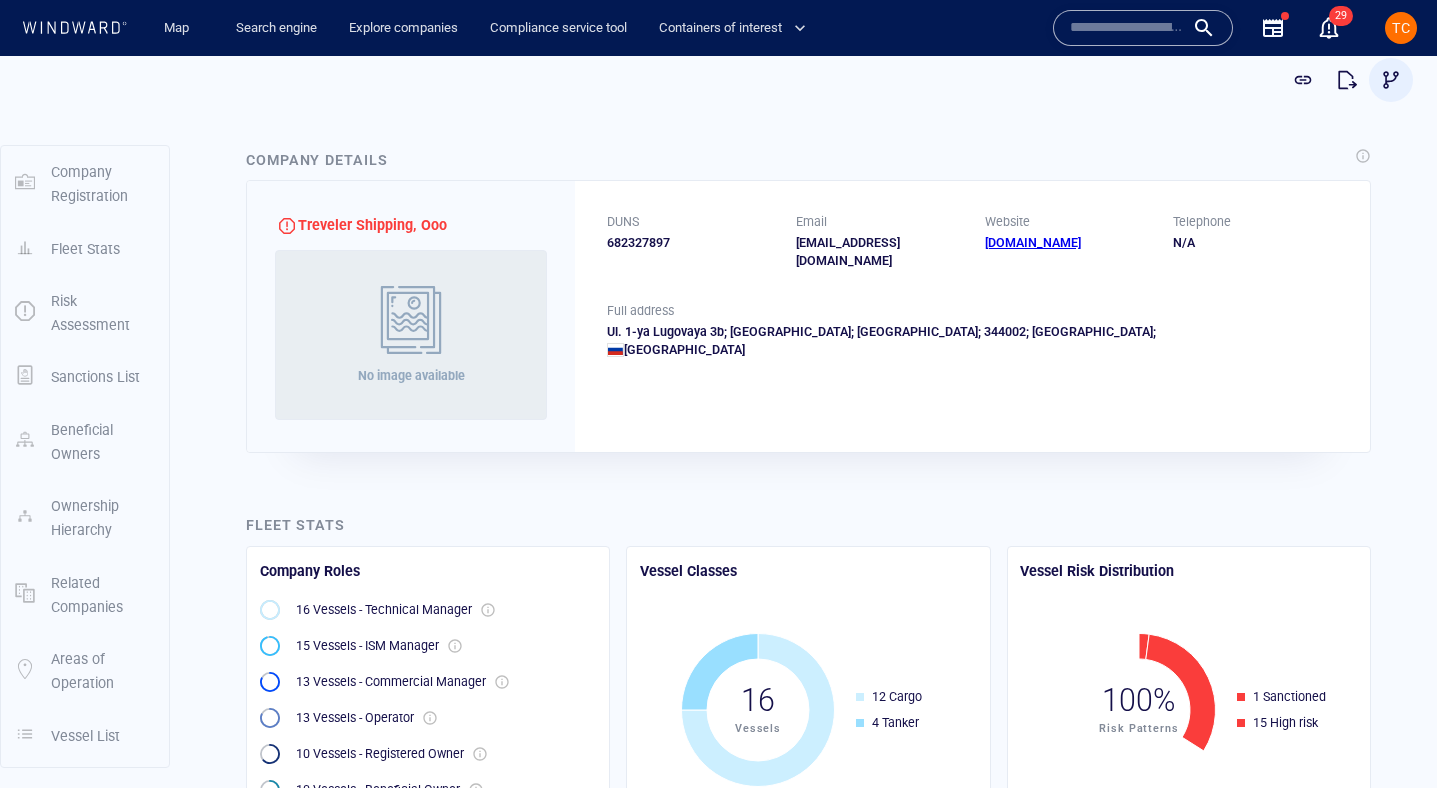 click at bounding box center (1391, 80) 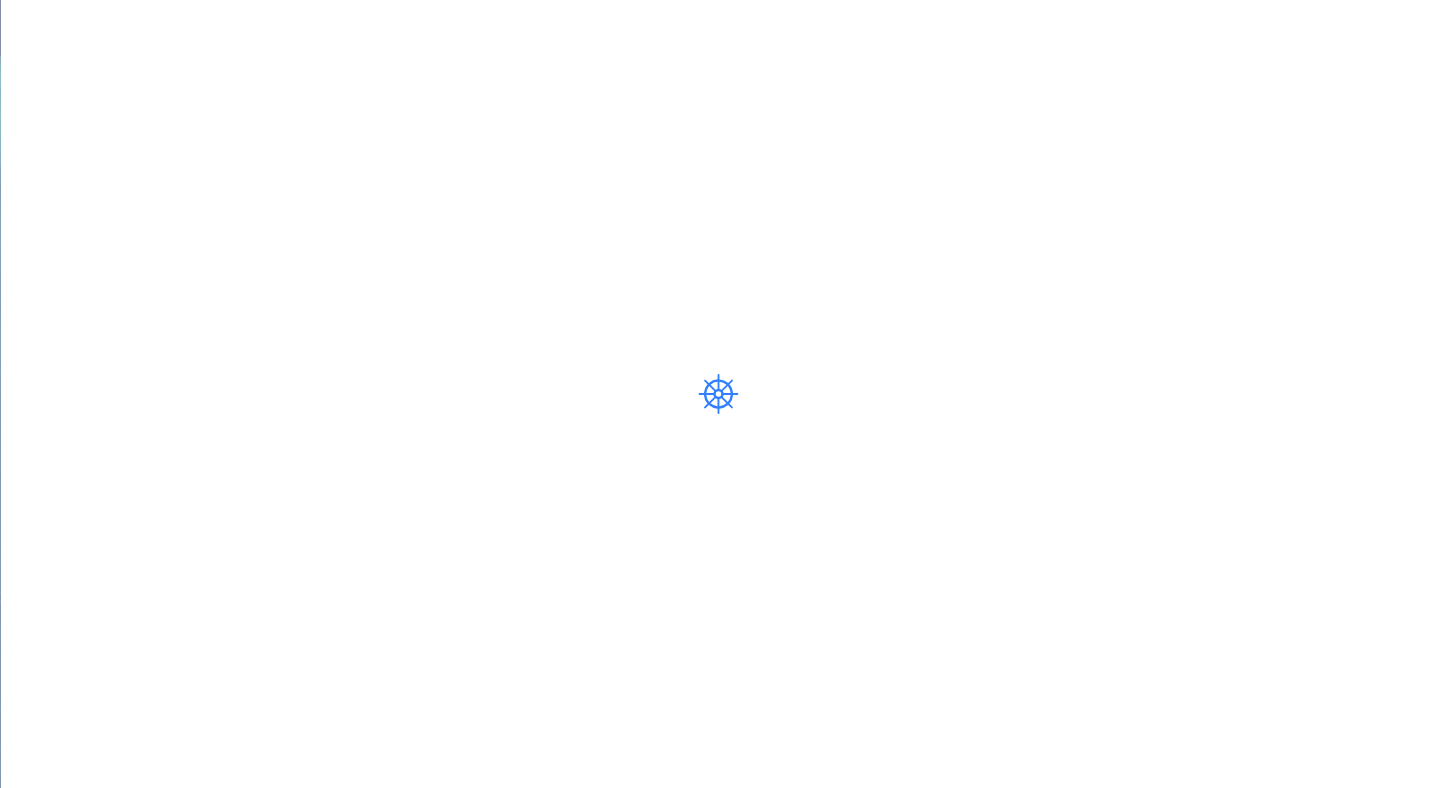 scroll, scrollTop: 0, scrollLeft: 0, axis: both 